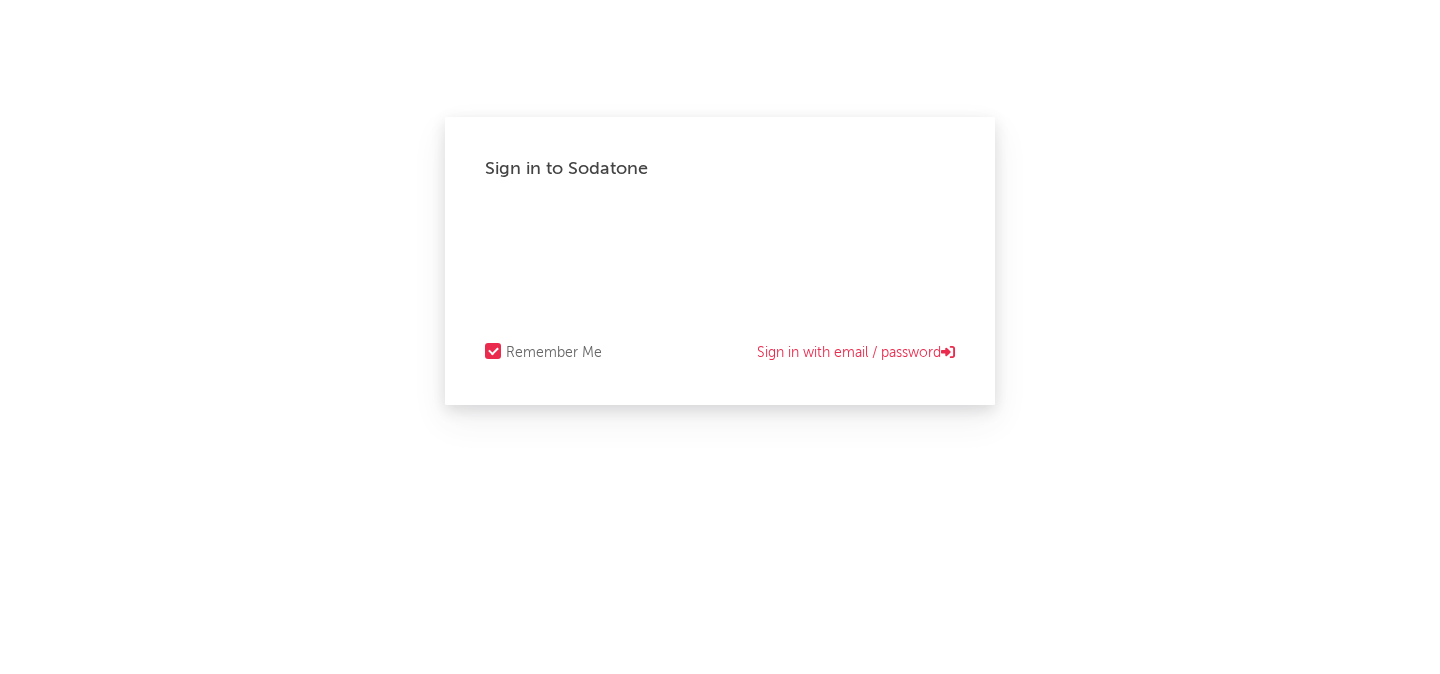 scroll, scrollTop: 0, scrollLeft: 0, axis: both 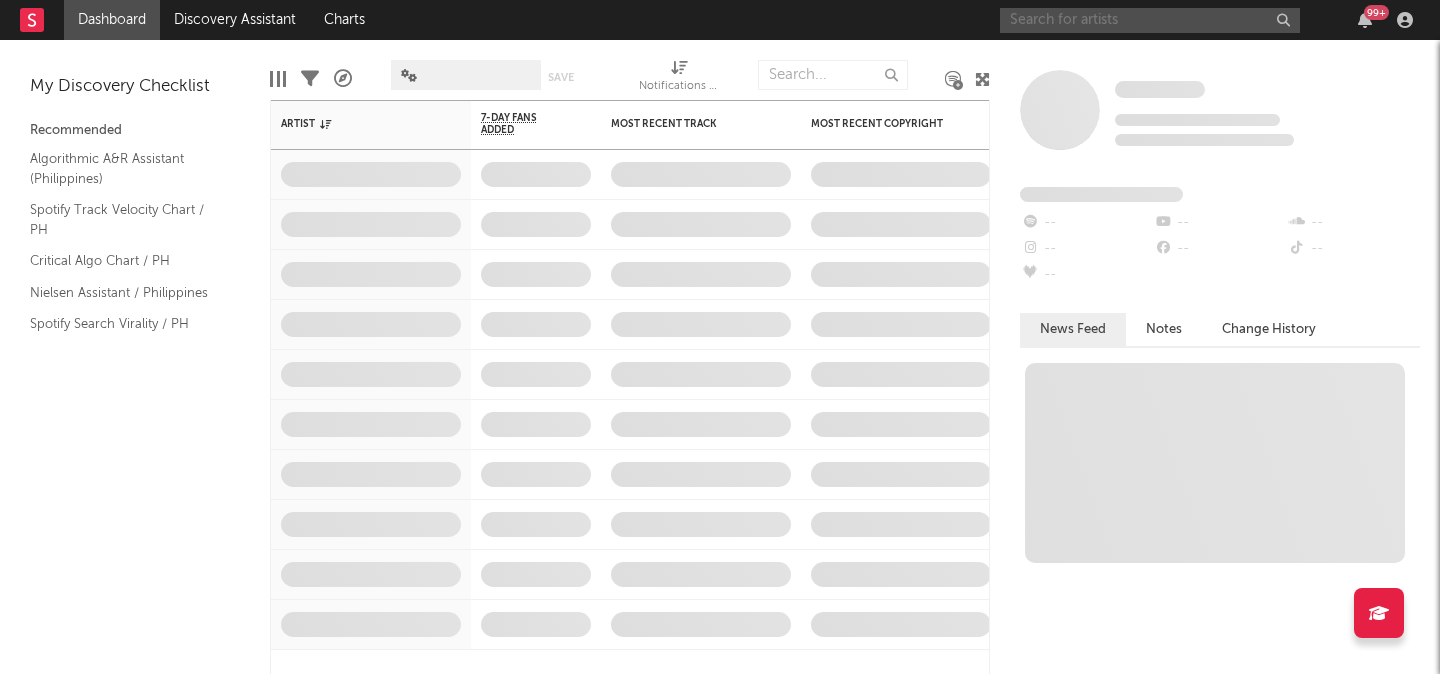 click at bounding box center [1150, 20] 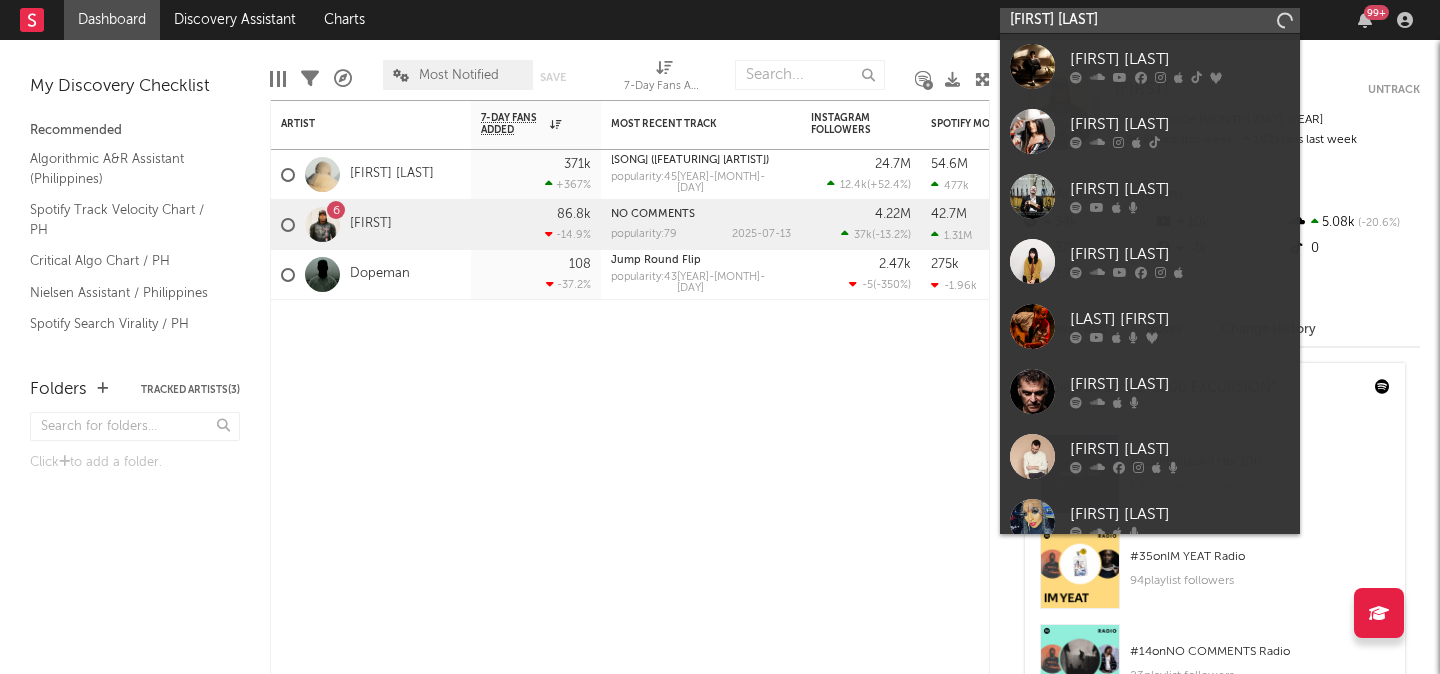 type on "[FIRST] [LAST]" 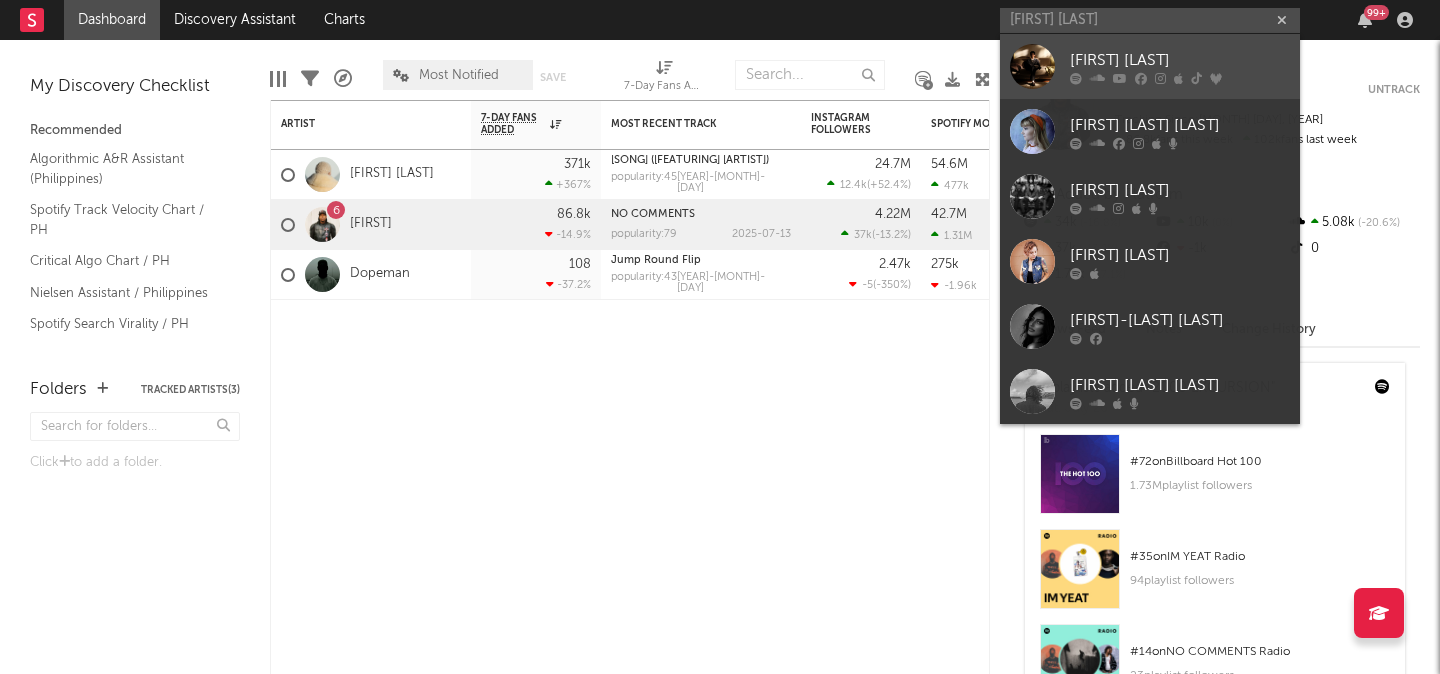 click on "[FIRST] [LAST]" at bounding box center [1180, 60] 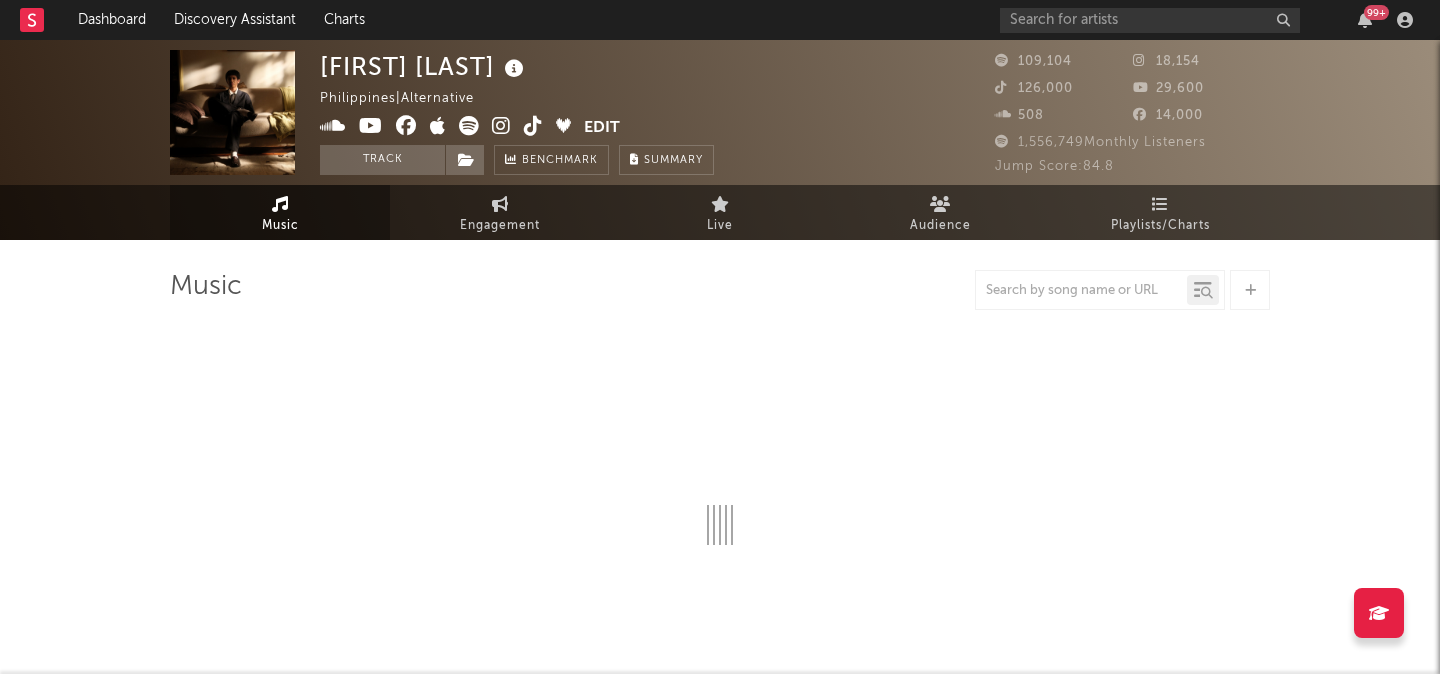 select on "6m" 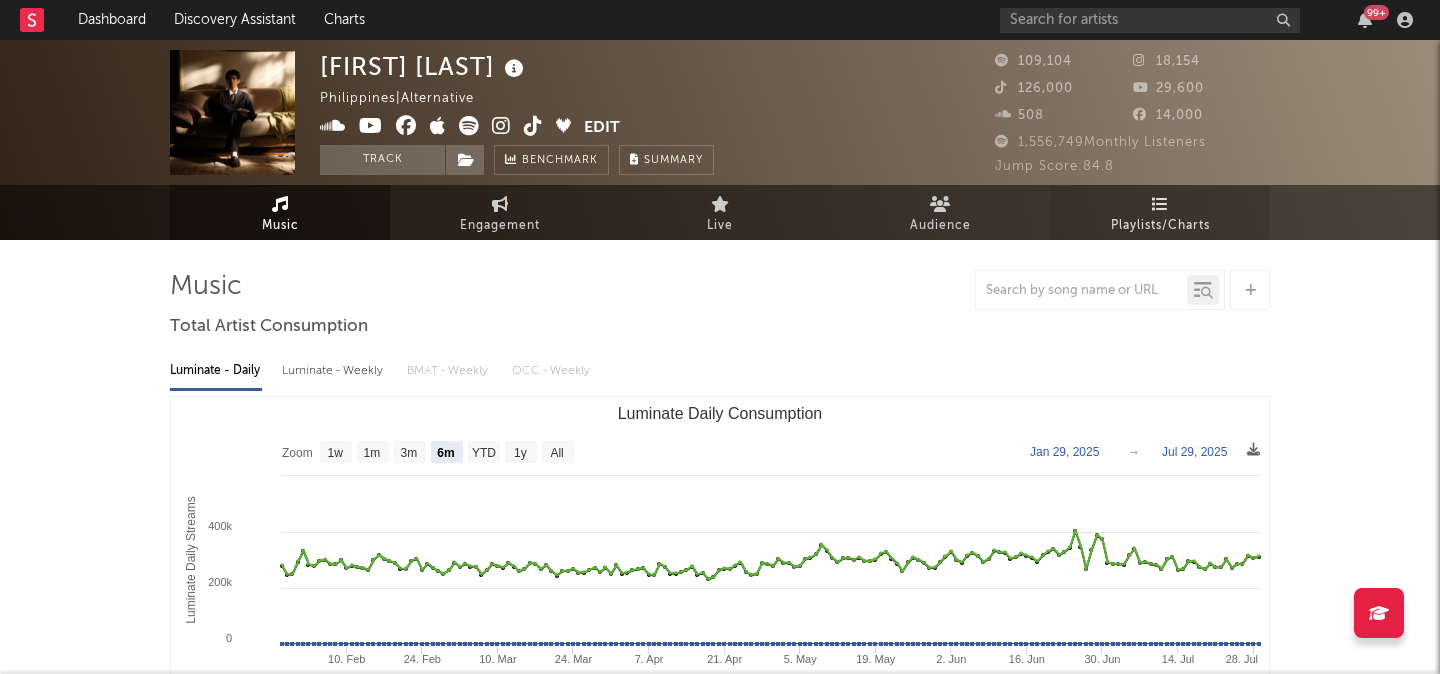 click on "Playlists/Charts" at bounding box center (1160, 226) 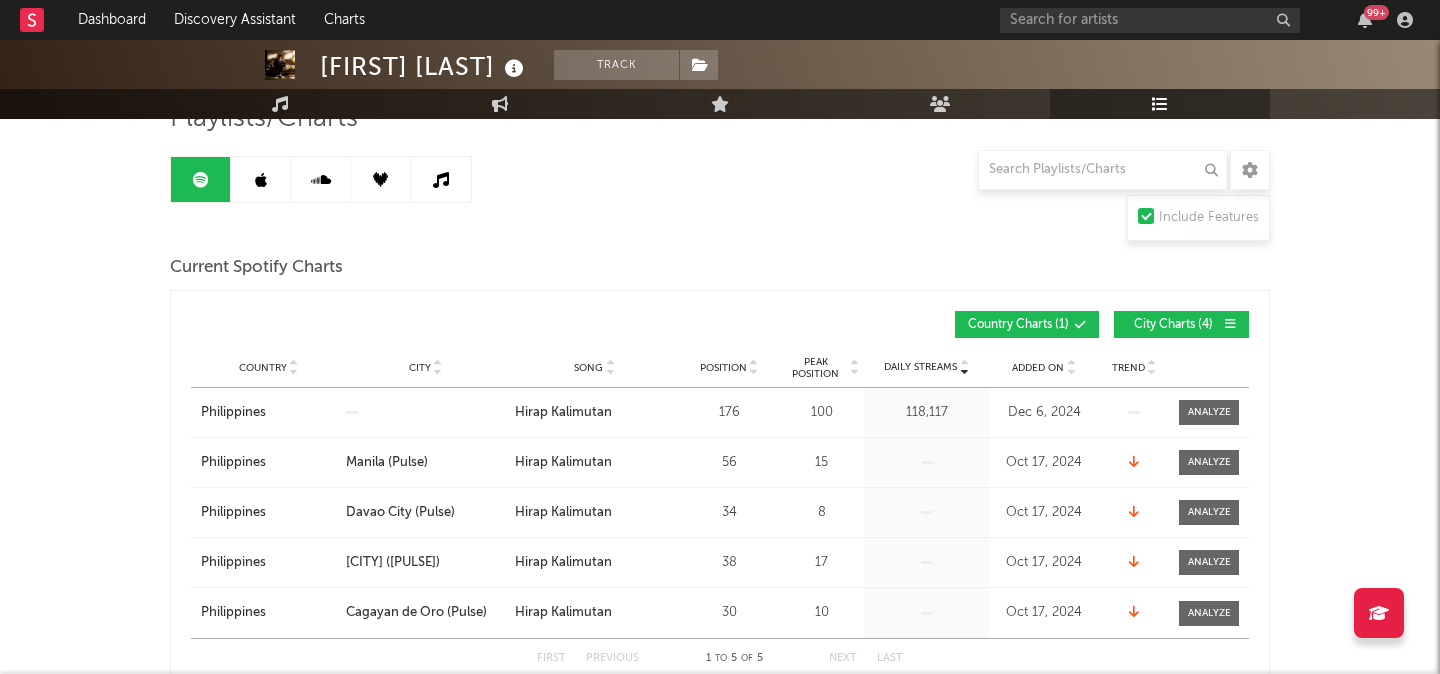 scroll, scrollTop: 247, scrollLeft: 0, axis: vertical 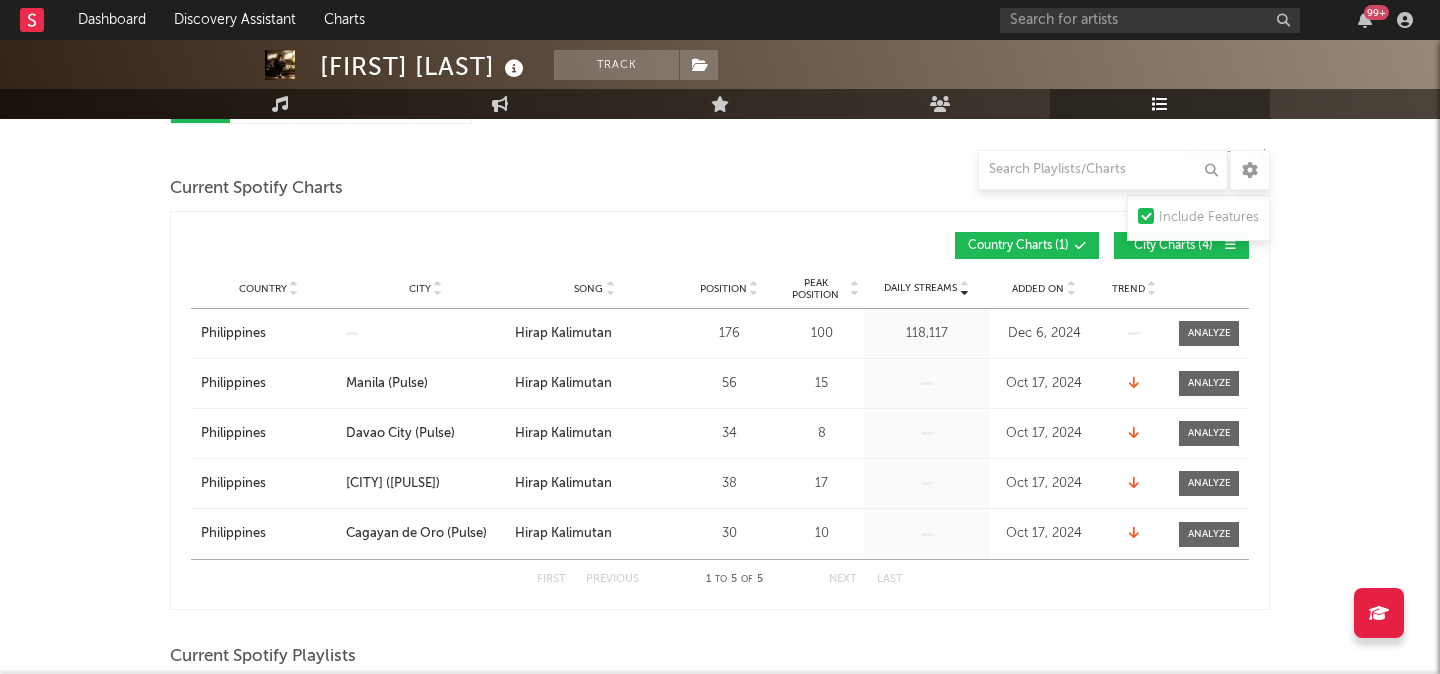 click on "City Charts   ( 4 )" at bounding box center (1181, 245) 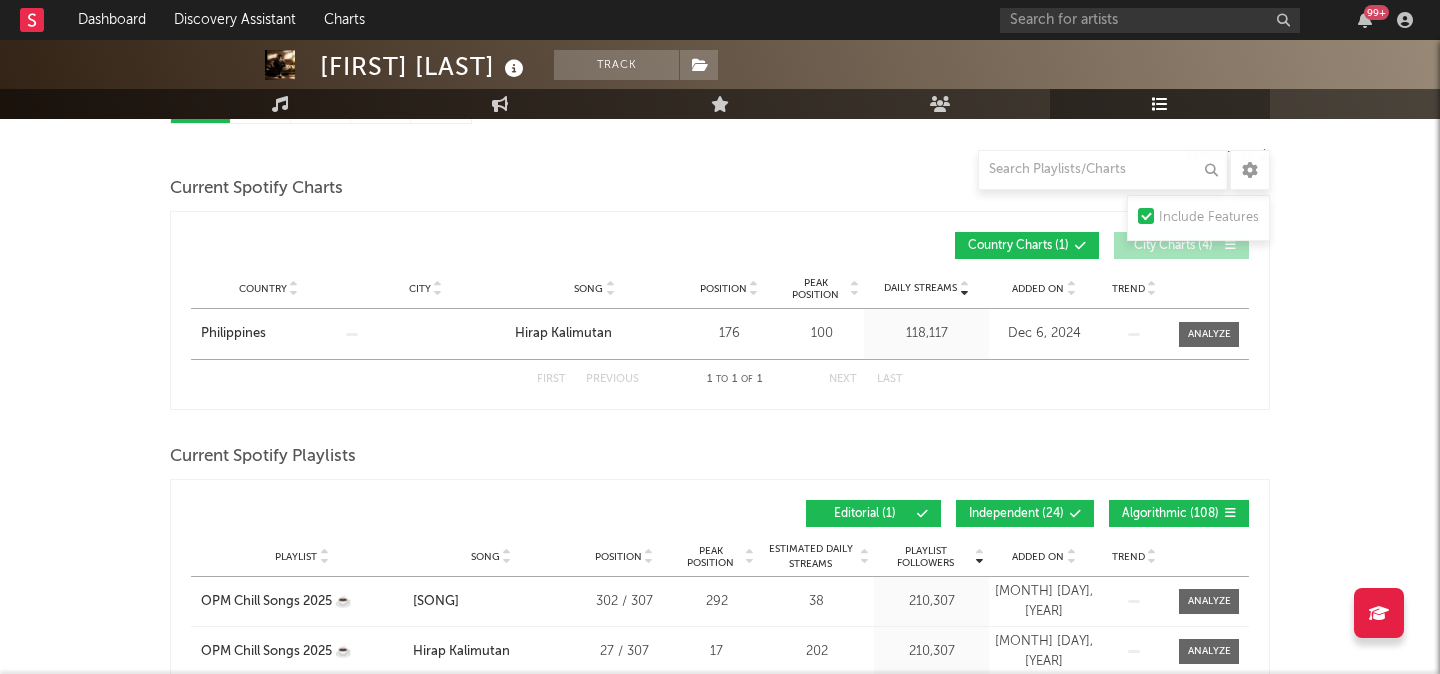 click on "City Charts   ( 4 )" at bounding box center [1173, 246] 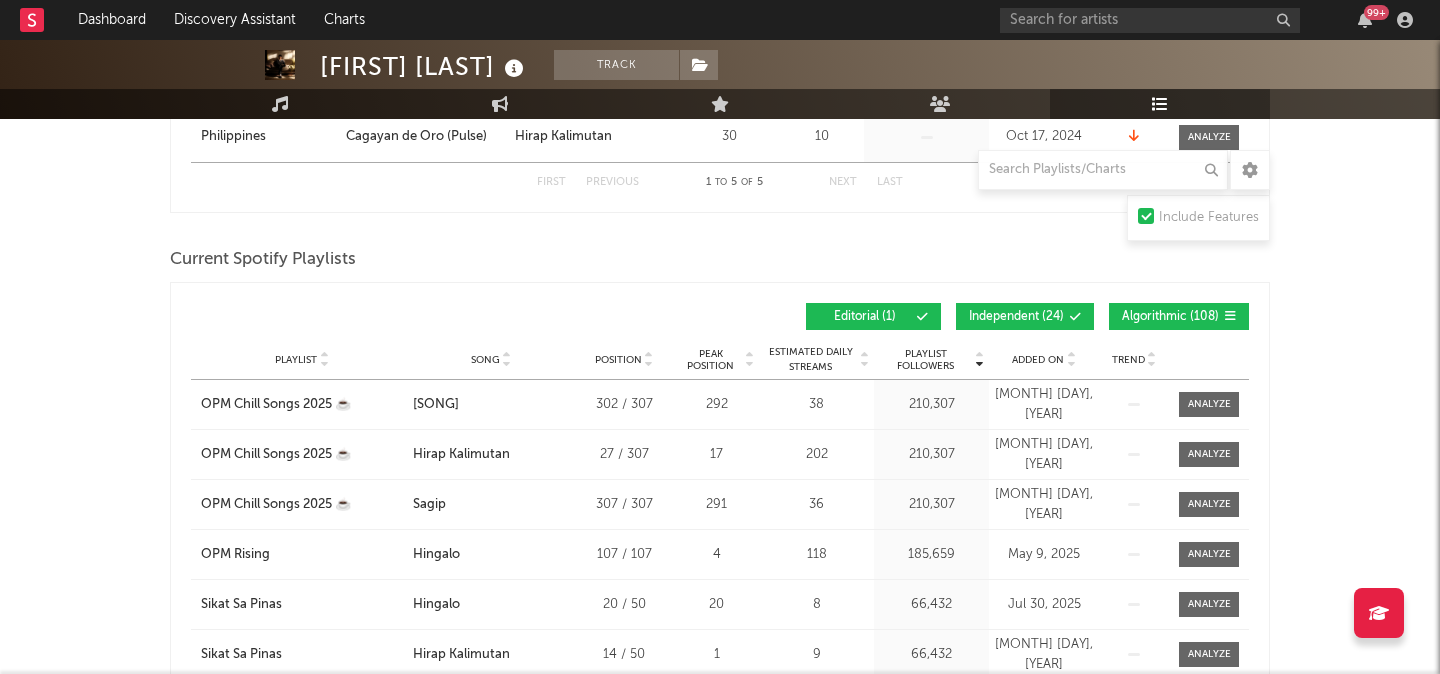 scroll, scrollTop: 645, scrollLeft: 0, axis: vertical 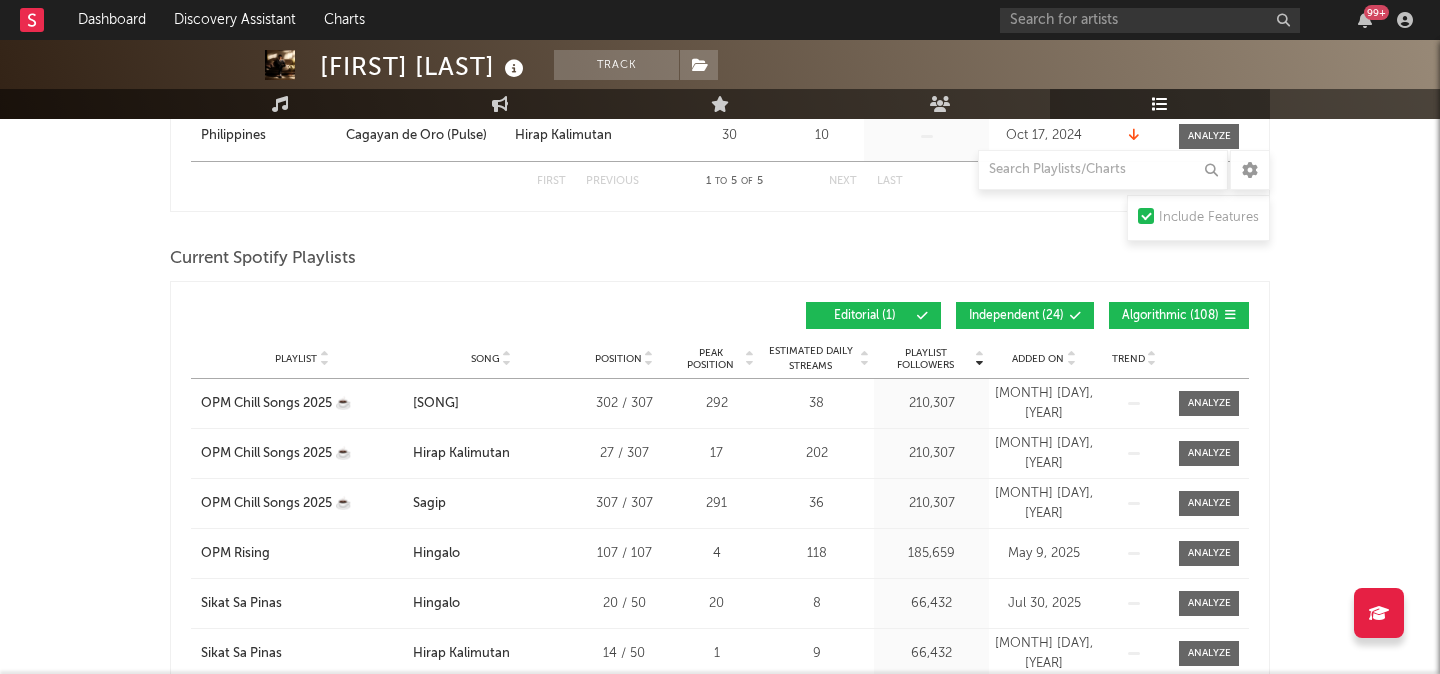 click on "Independent   ( 24 )" at bounding box center (1025, 315) 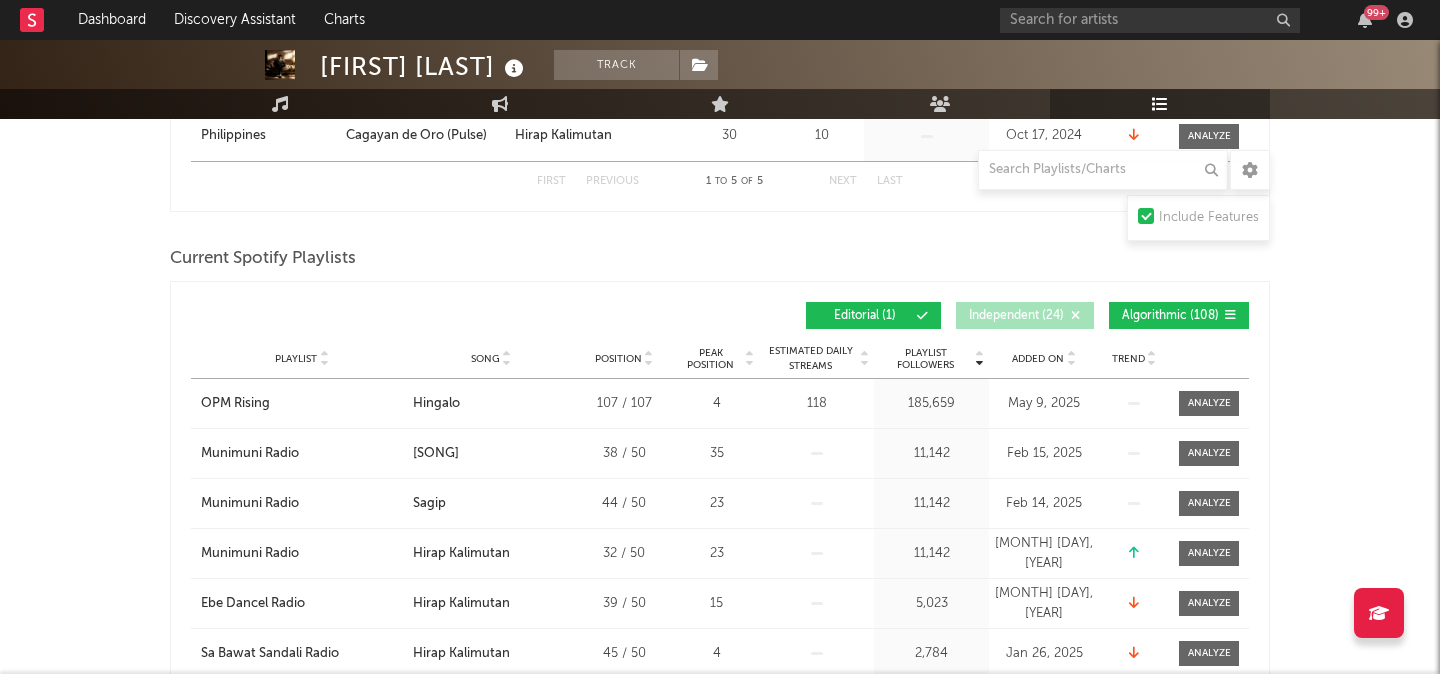 click on "Algorithmic   ( 108 )" at bounding box center (1179, 315) 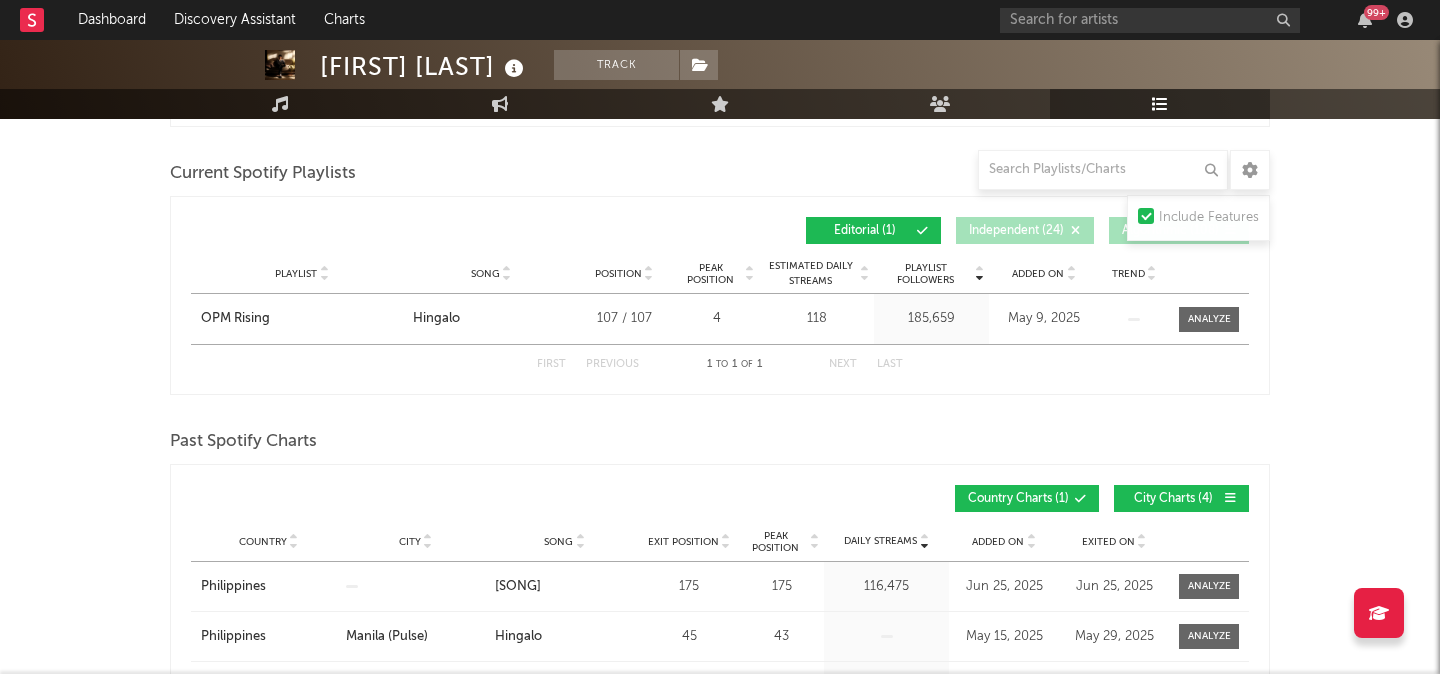 scroll, scrollTop: 722, scrollLeft: 0, axis: vertical 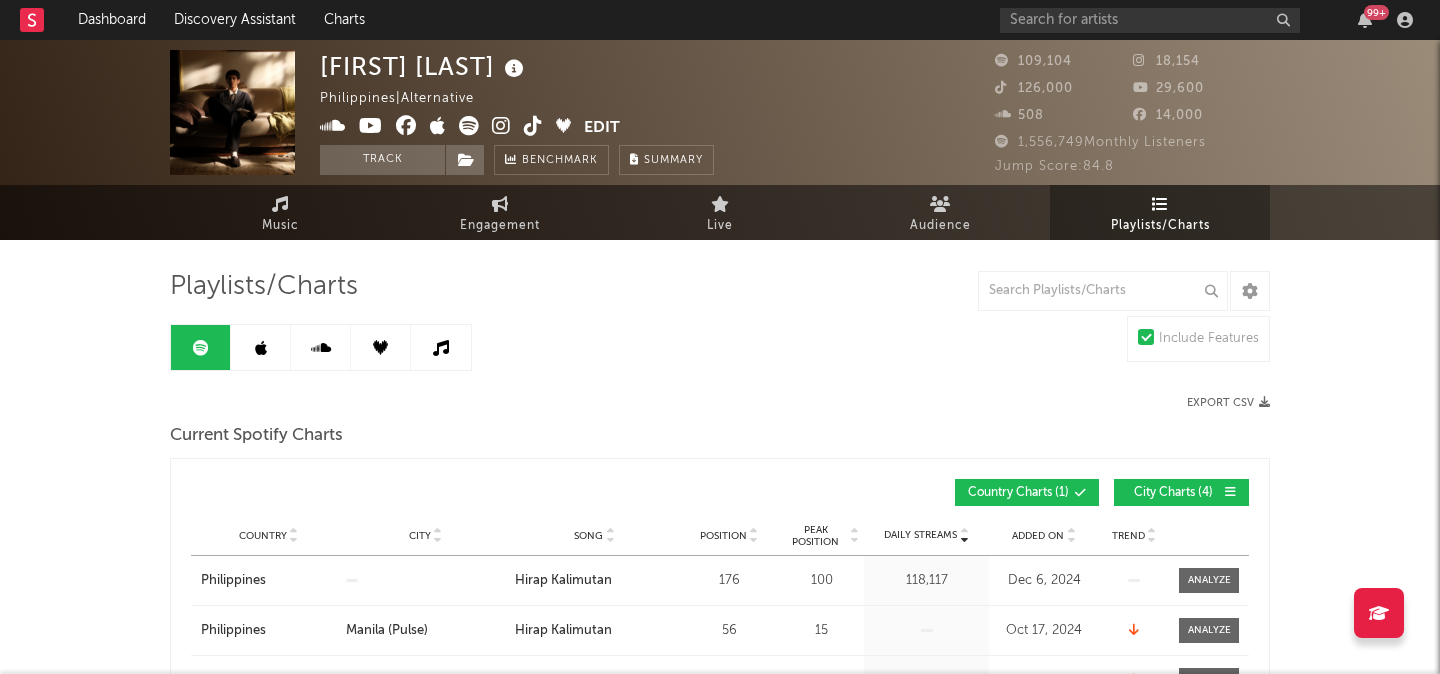 click at bounding box center (261, 348) 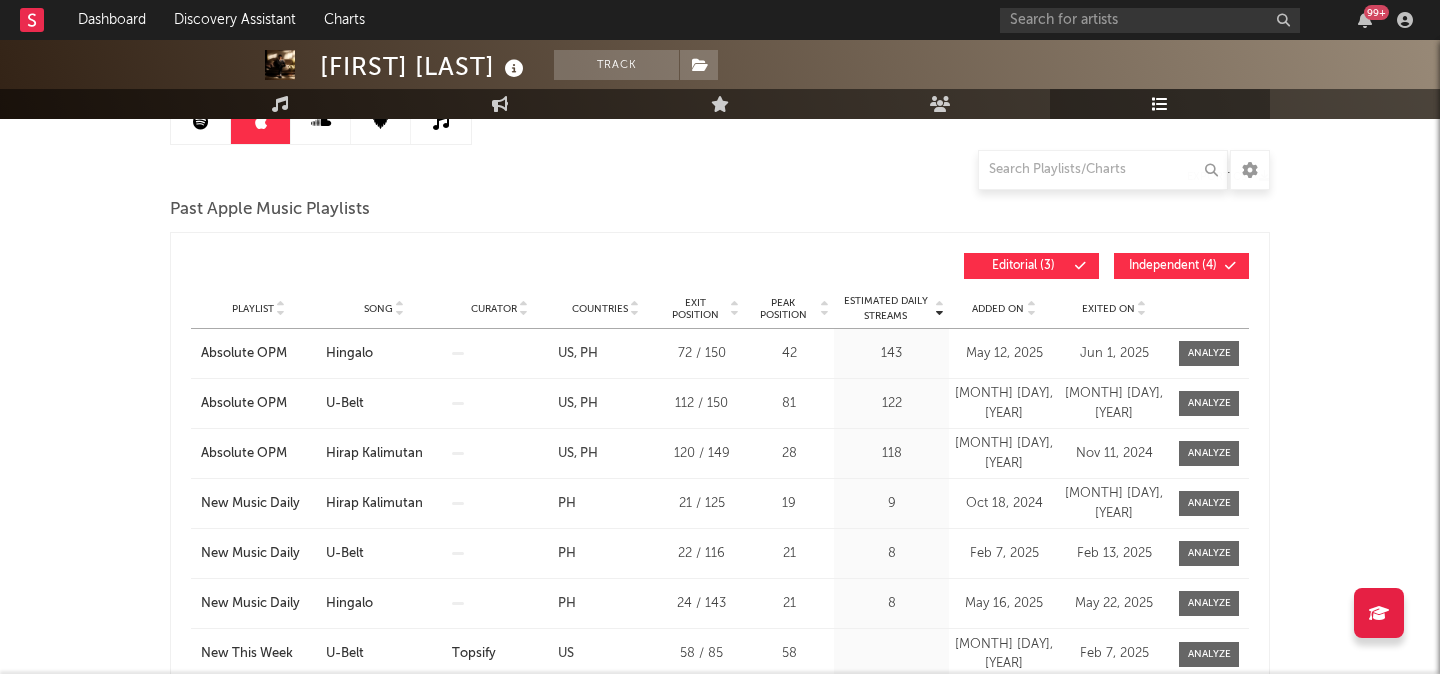 scroll, scrollTop: 264, scrollLeft: 0, axis: vertical 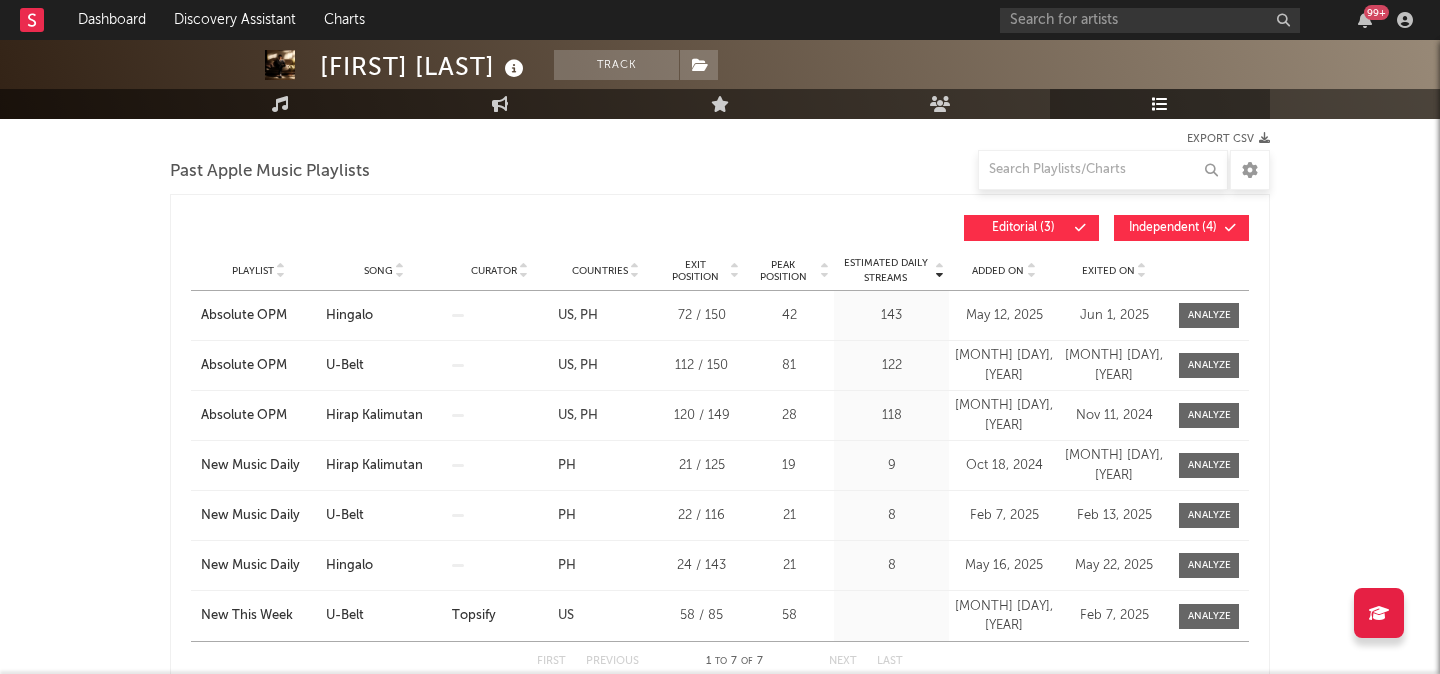 click on "Editorial   ( 3 )" at bounding box center [1031, 228] 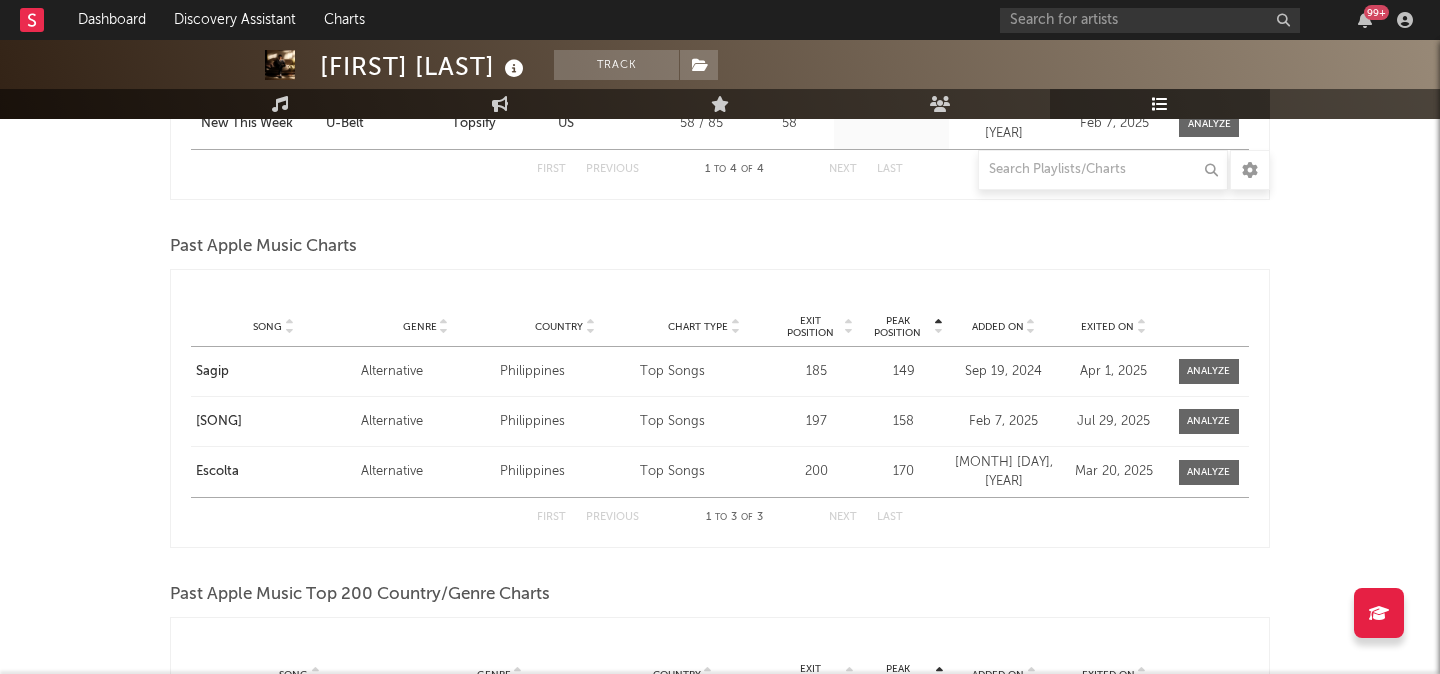 scroll, scrollTop: 0, scrollLeft: 0, axis: both 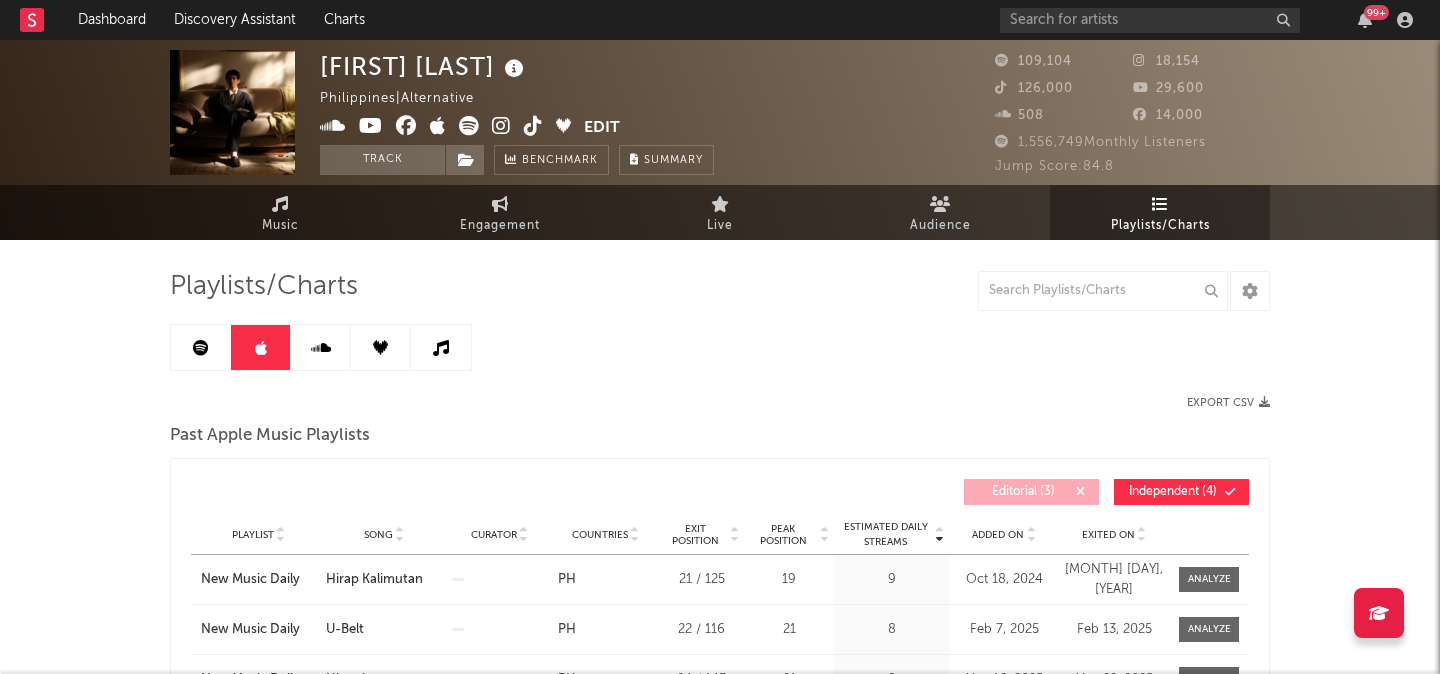 click at bounding box center (201, 347) 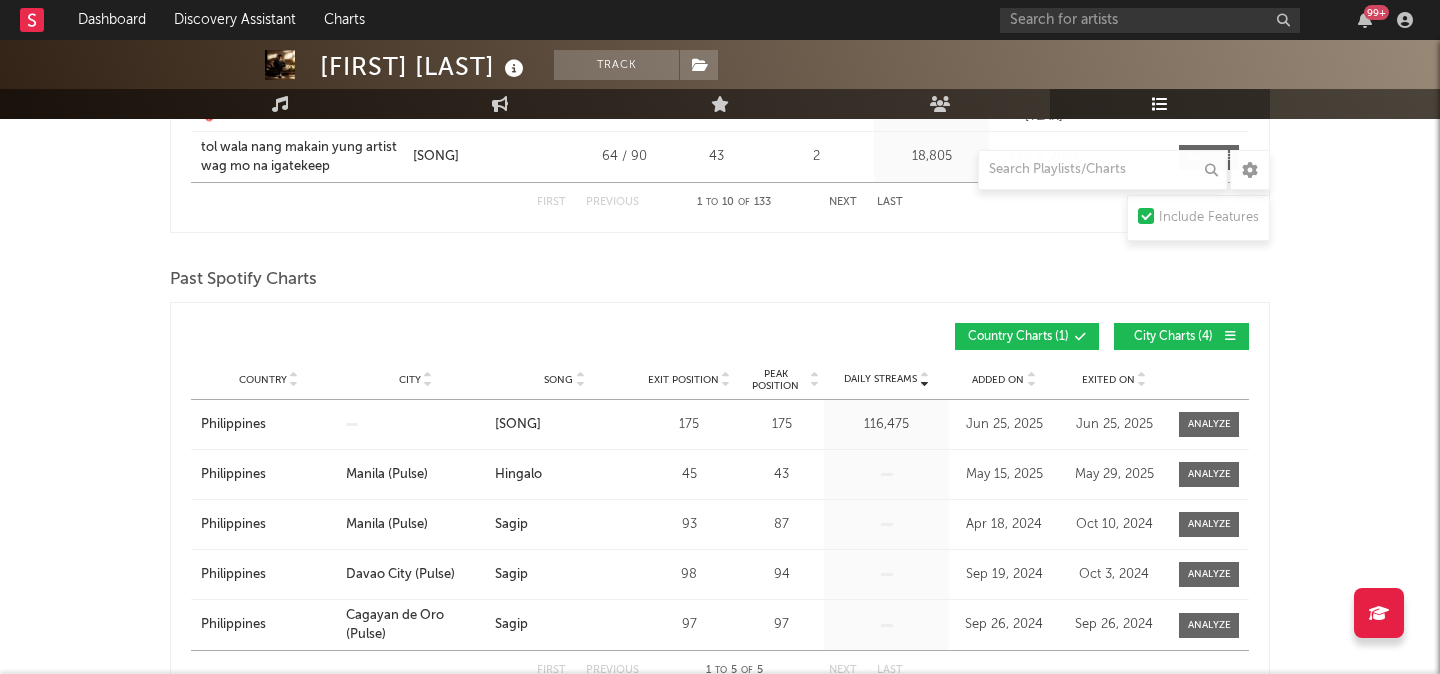 scroll, scrollTop: 1343, scrollLeft: 0, axis: vertical 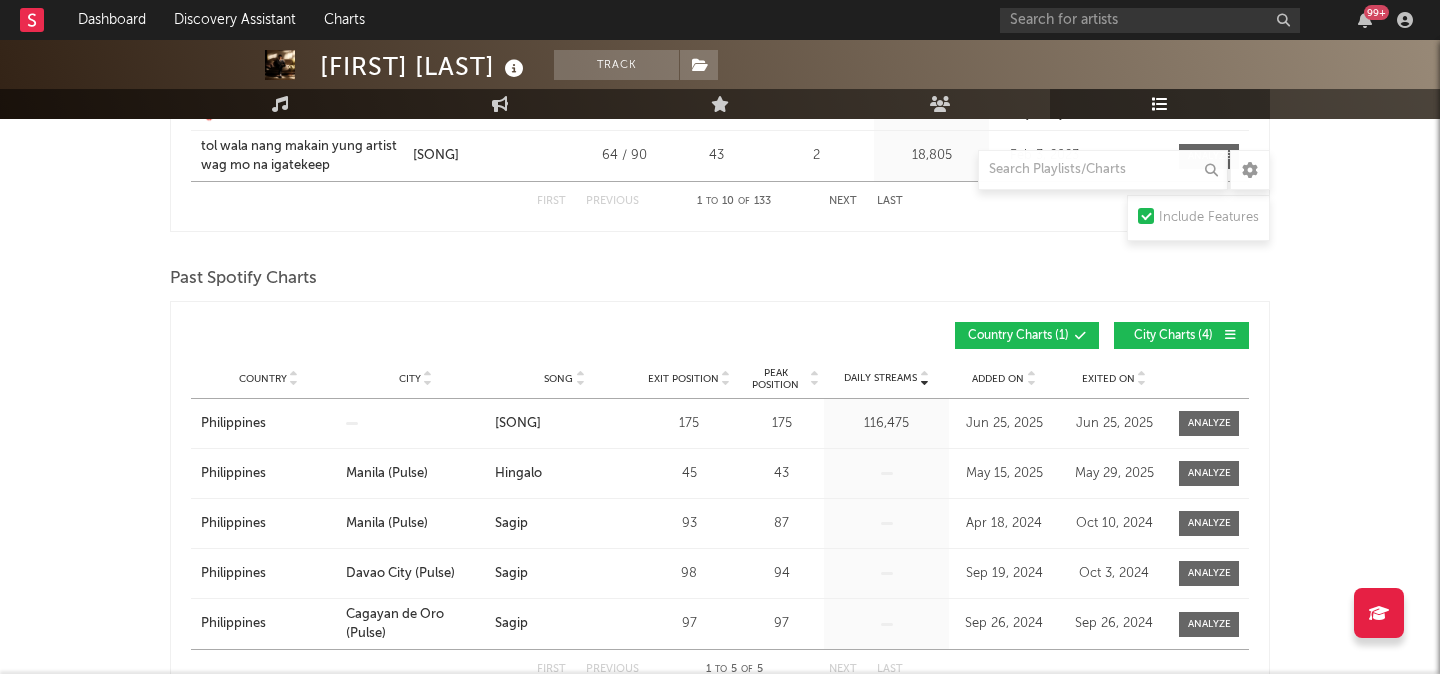 click on "Country Charts   ( 1 )" at bounding box center (1018, 336) 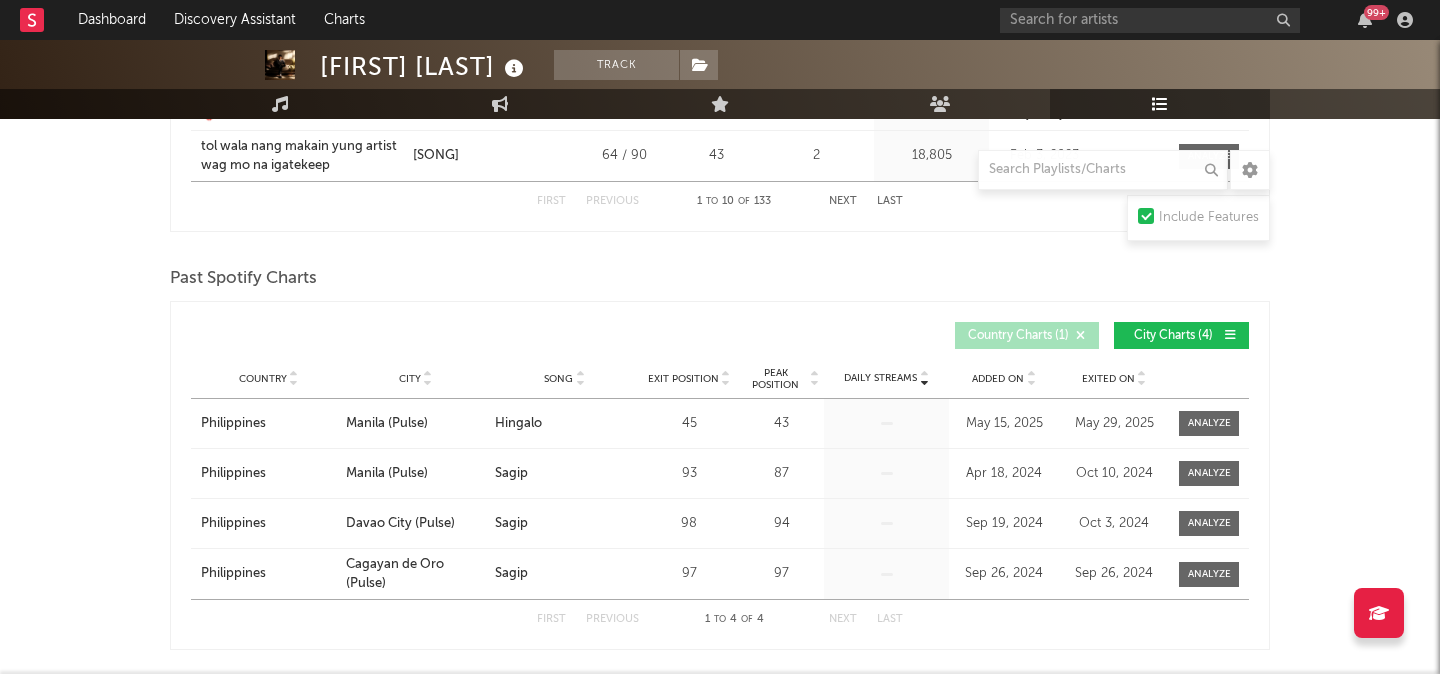 click on "City Charts   ( 4 )" at bounding box center (1173, 336) 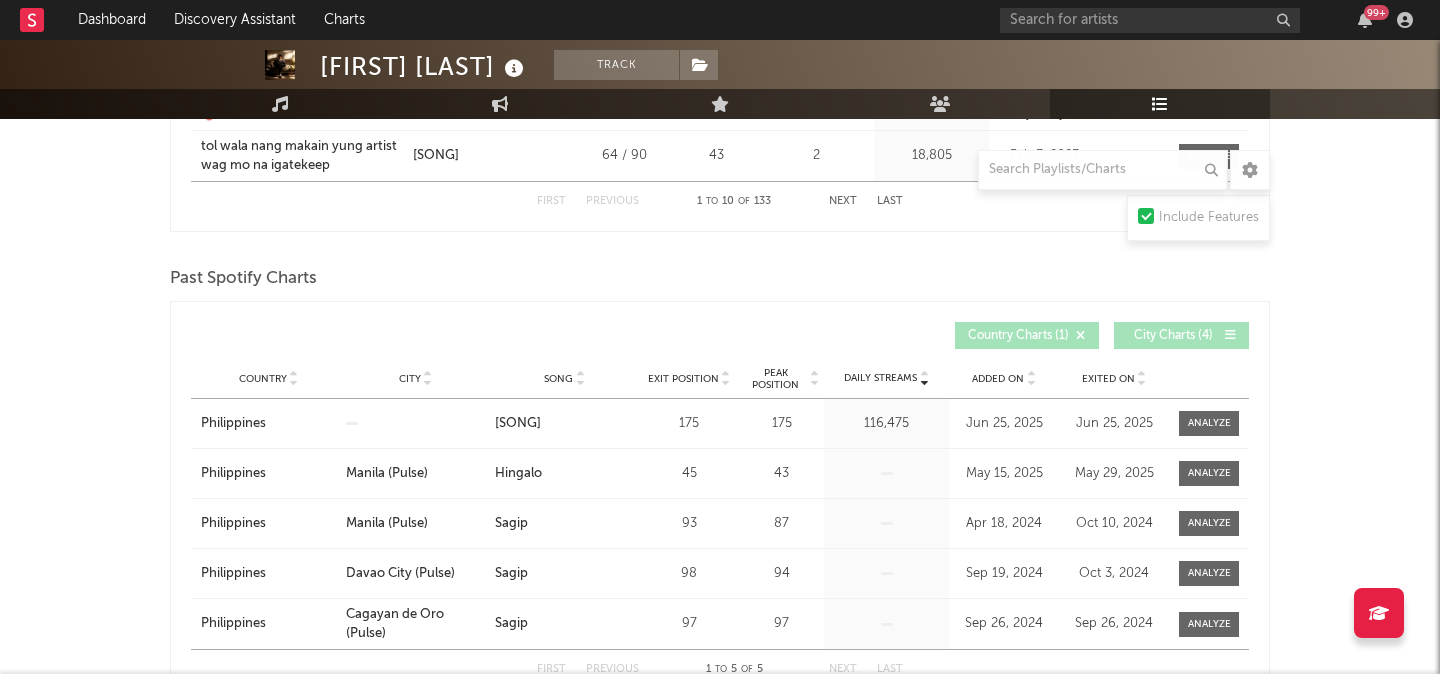 click on "Country Charts   ( 1 )" at bounding box center [1018, 336] 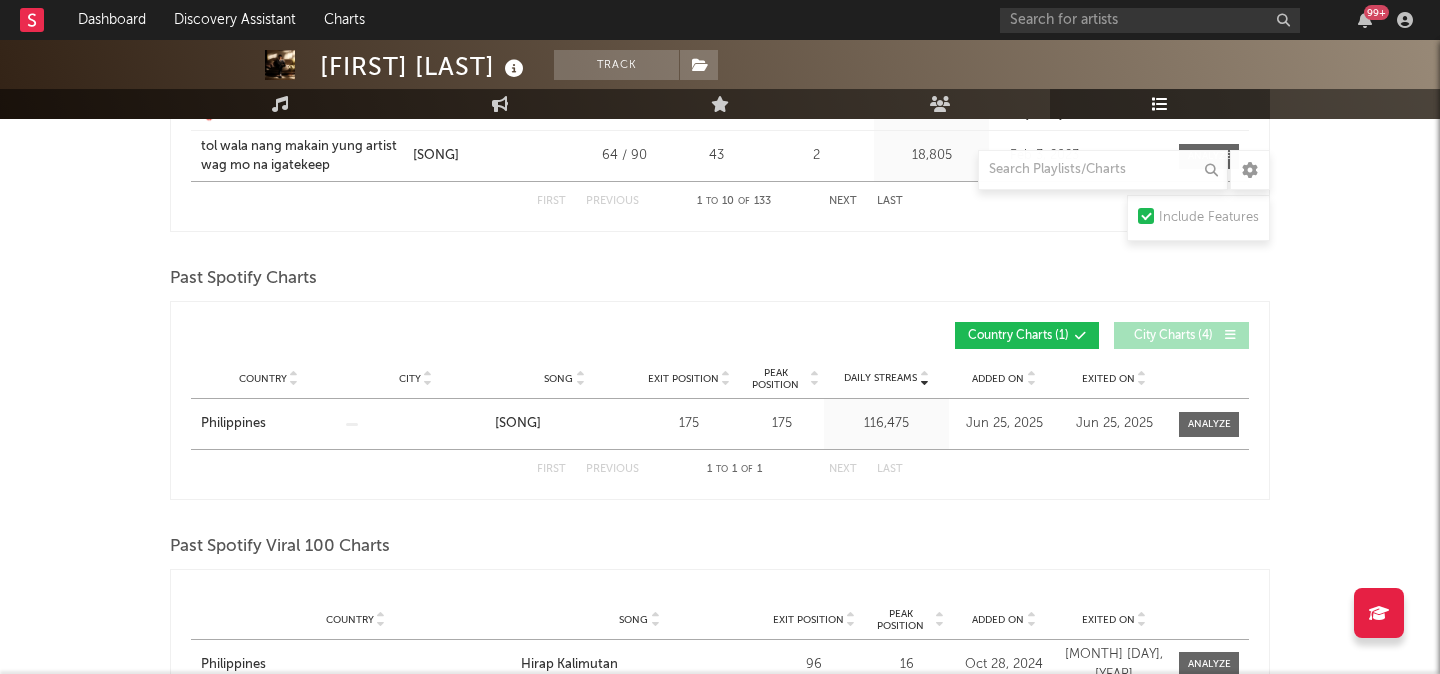 click on "Country Charts   ( 1 )" at bounding box center [1018, 336] 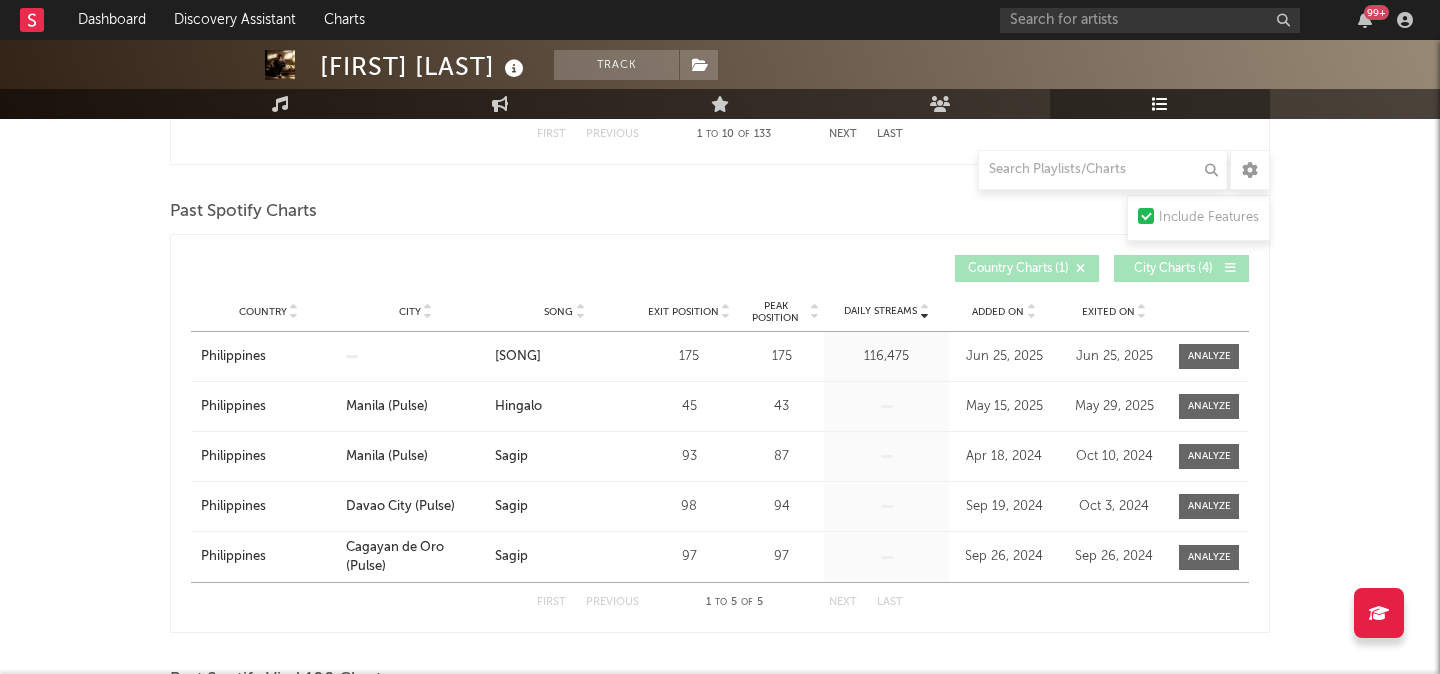 scroll, scrollTop: 1417, scrollLeft: 0, axis: vertical 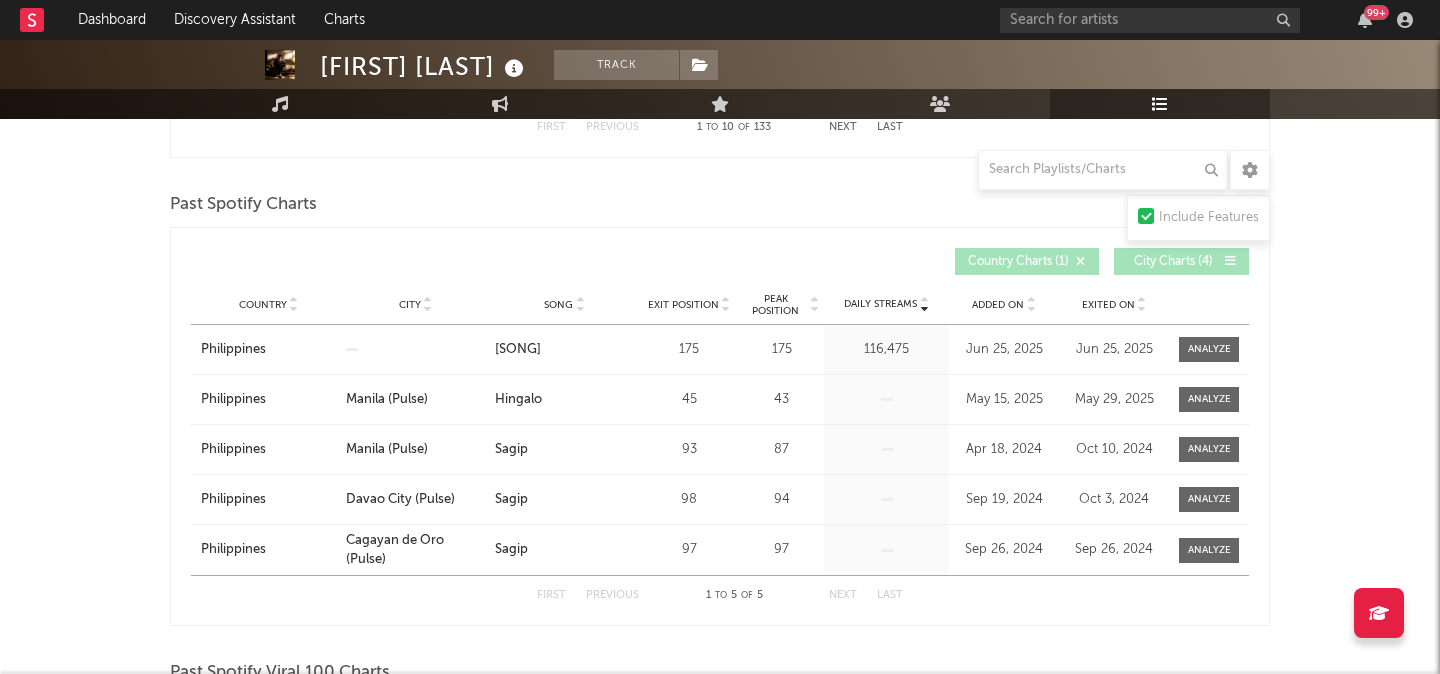 click on "Country Charts   ( 1 )" at bounding box center (1018, 262) 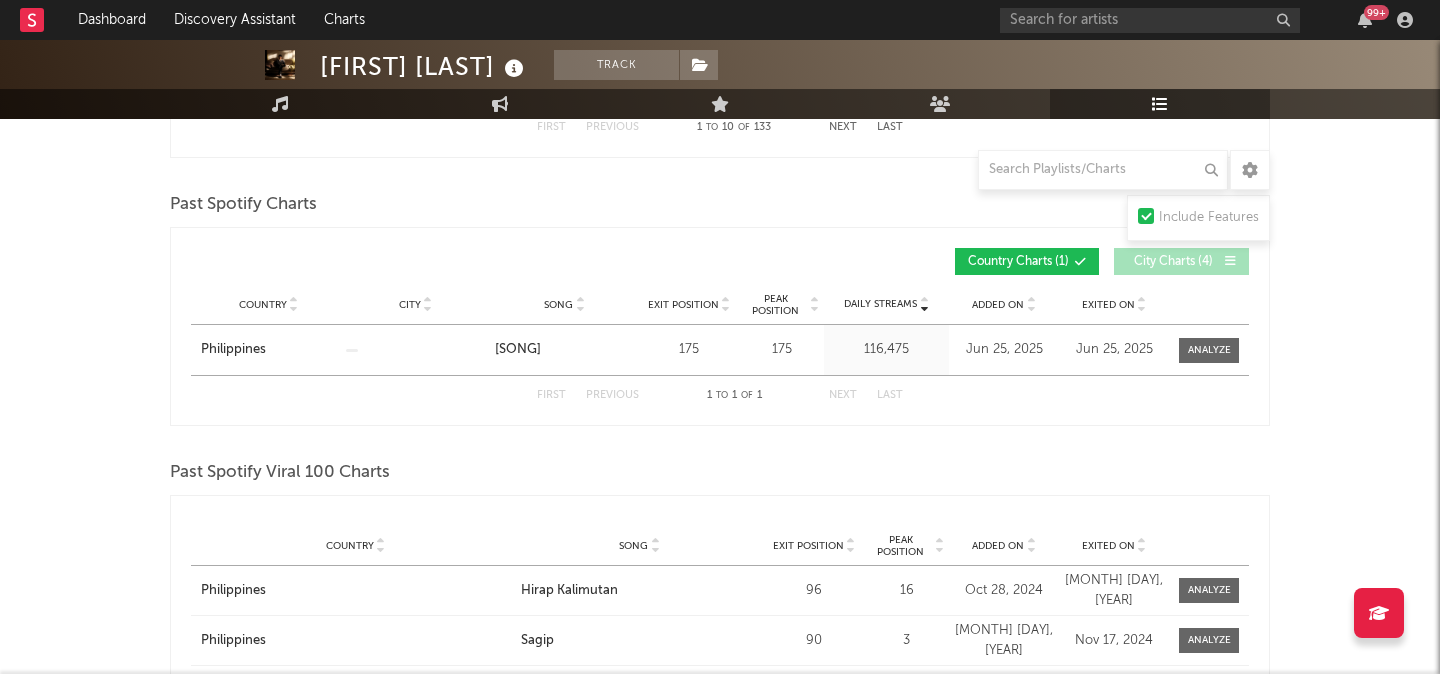 click on "City Charts   ( 4 )" at bounding box center [1173, 262] 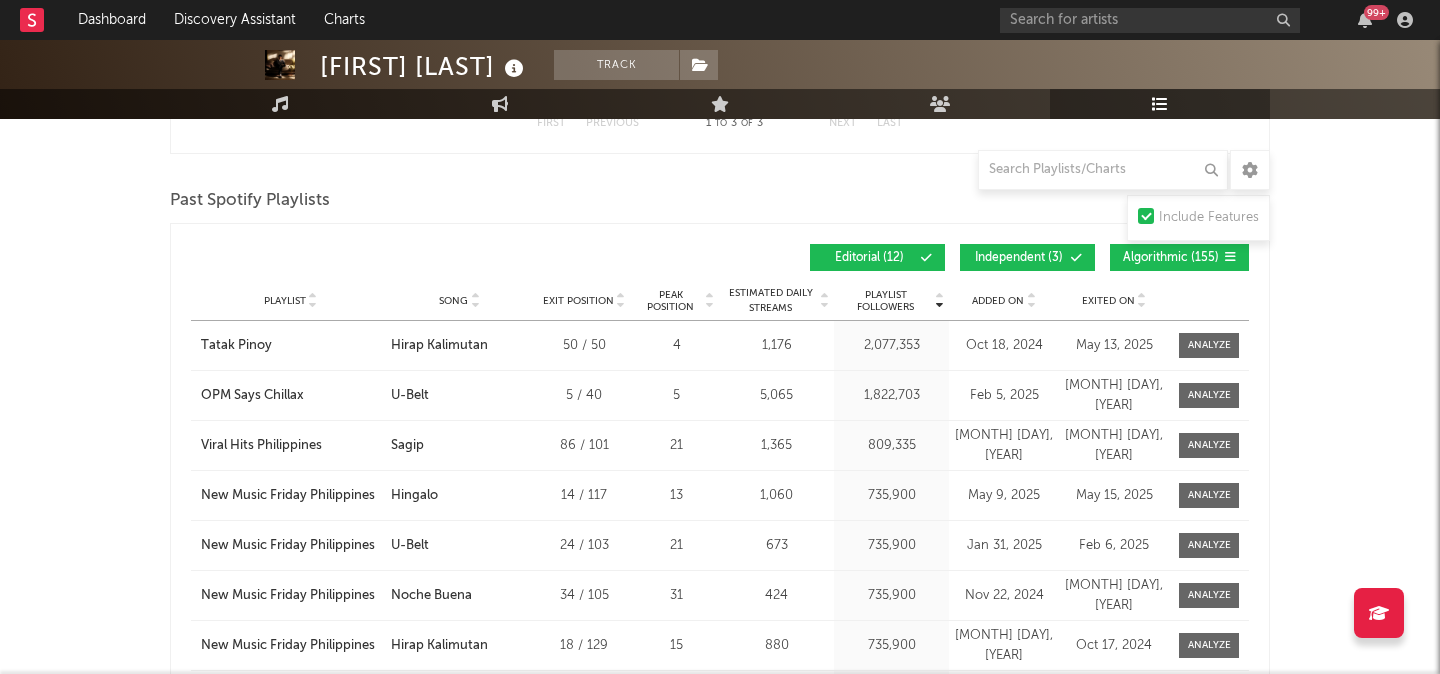 scroll, scrollTop: 2219, scrollLeft: 0, axis: vertical 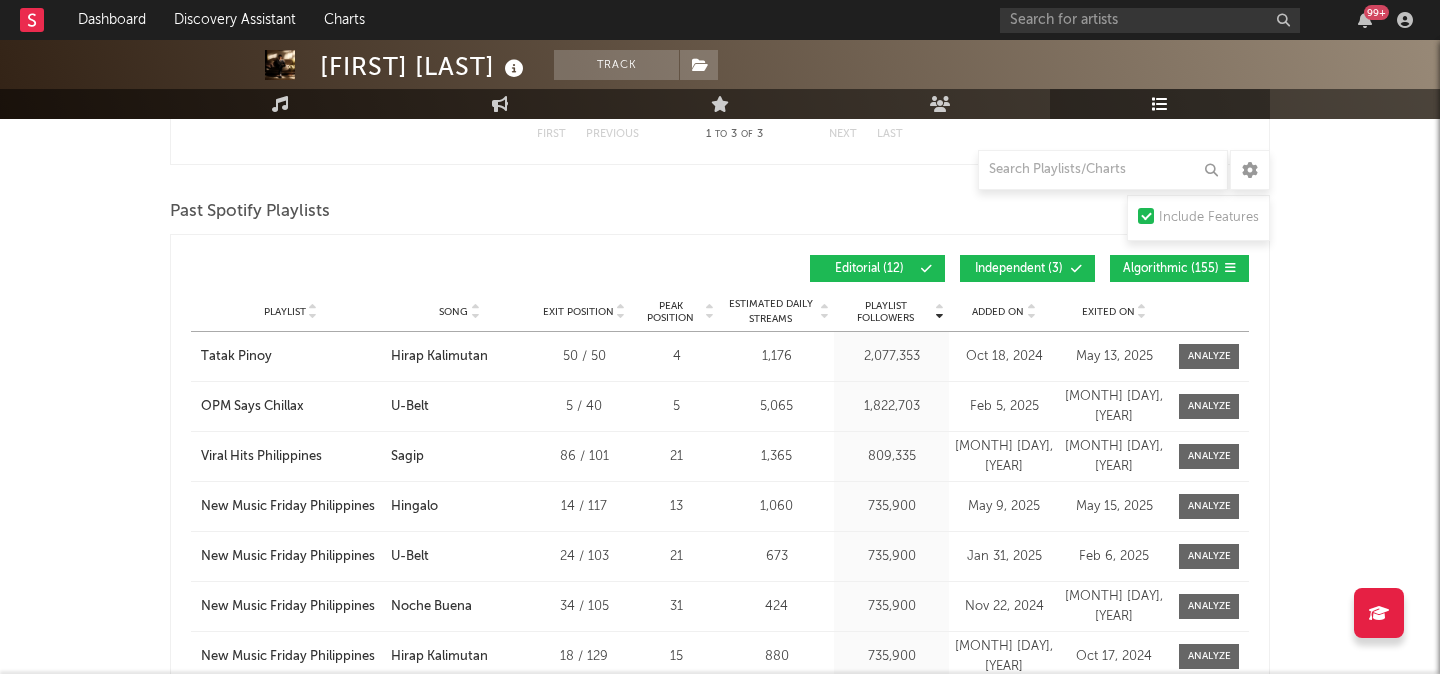 click on "Editorial   ( 12 )" at bounding box center (877, 268) 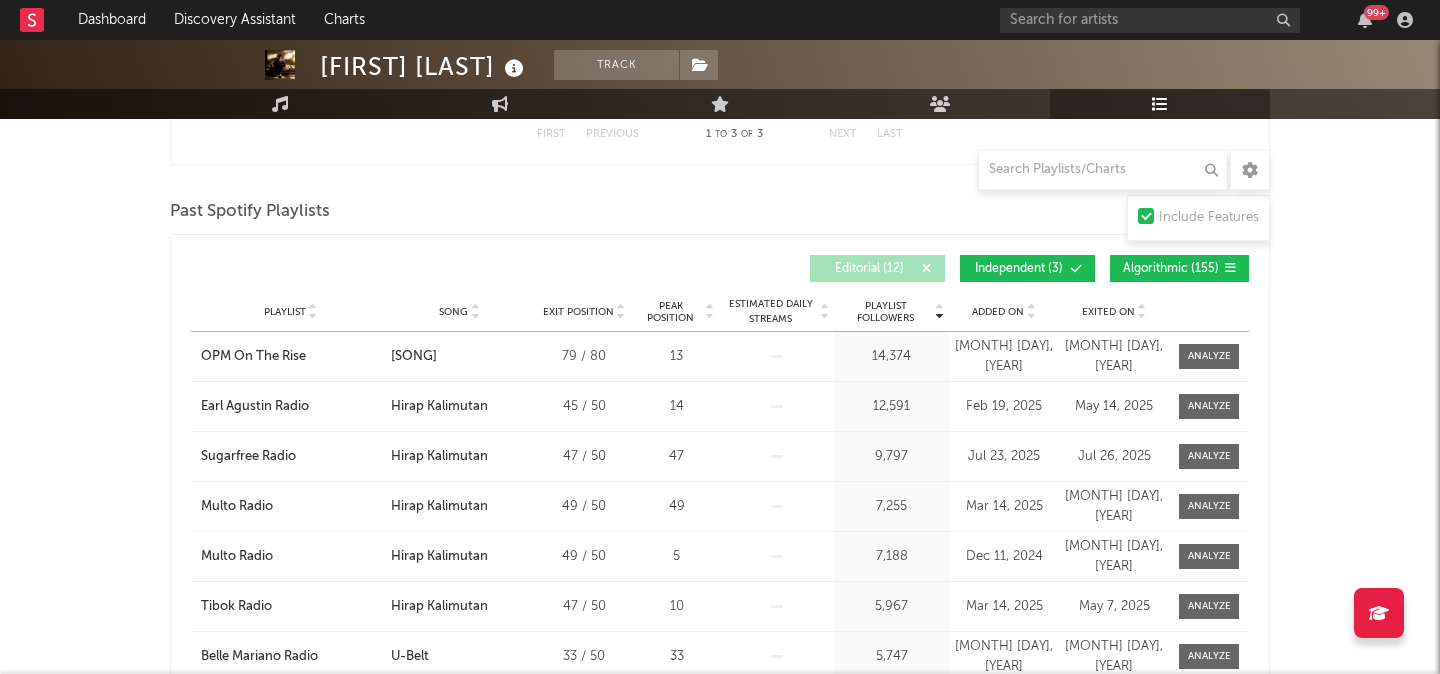 click on "Editorial   ( 12 )" at bounding box center (869, 269) 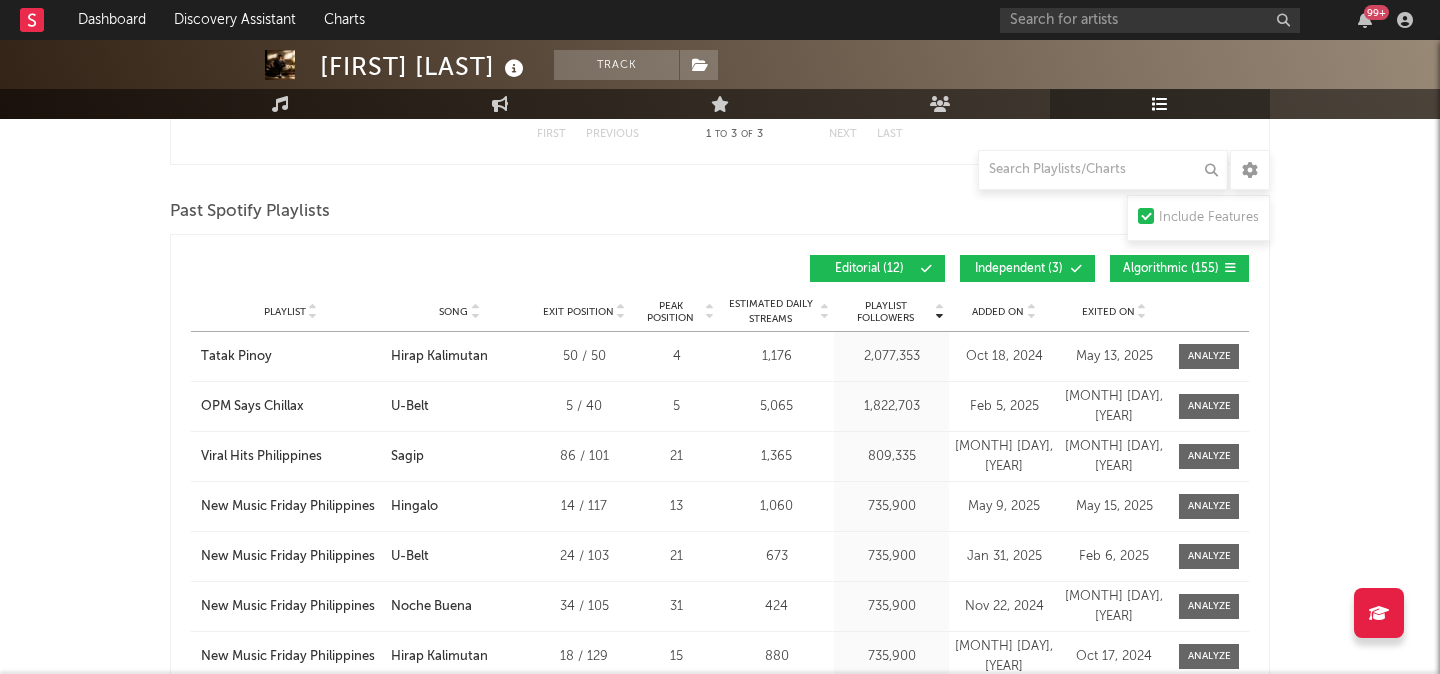 click on "Independent   ( 3 )" at bounding box center (1019, 269) 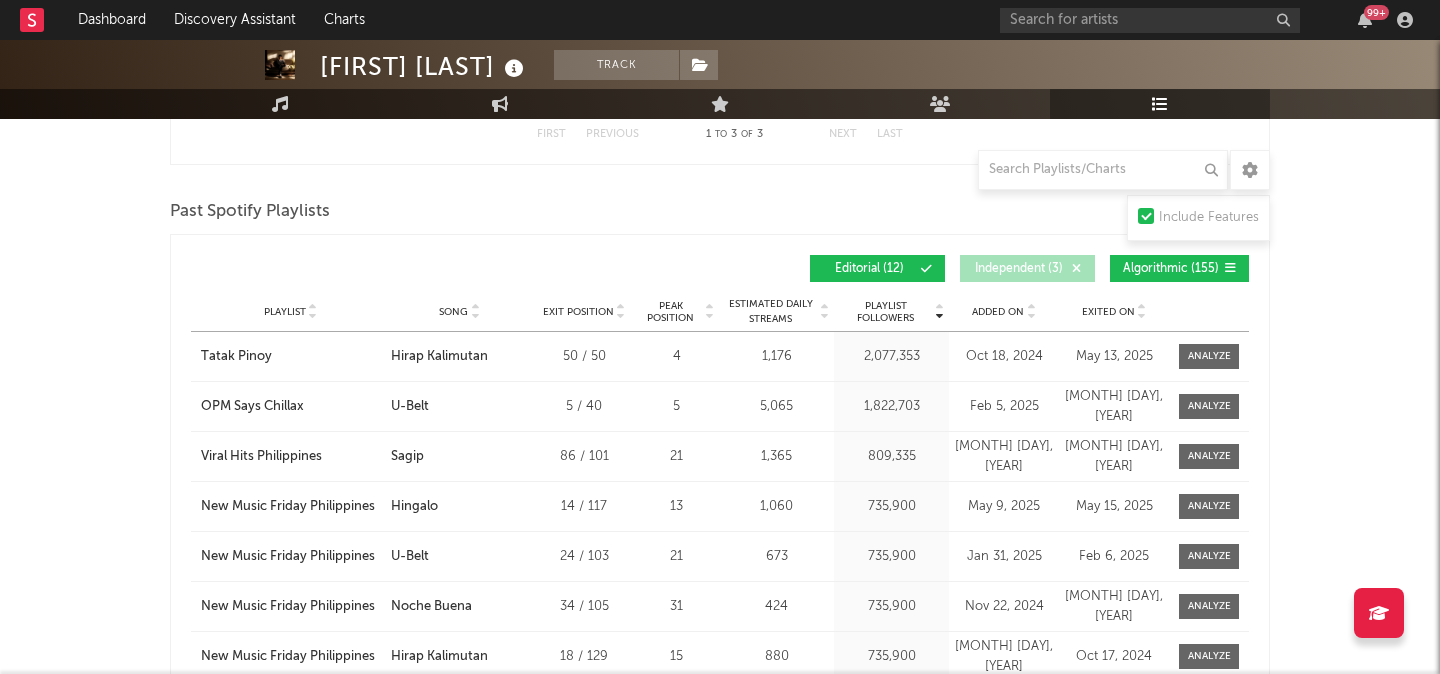 click on "Algorithmic   ( 155 )" at bounding box center (1179, 268) 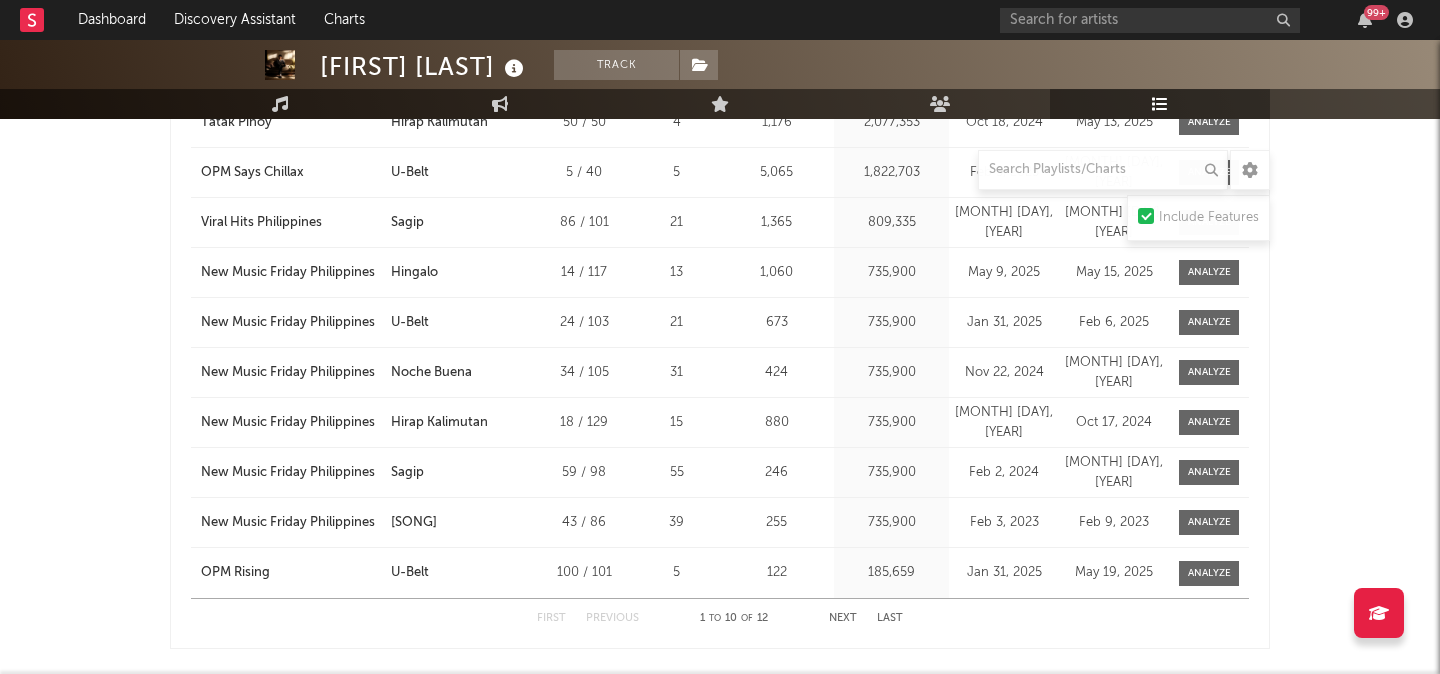 scroll, scrollTop: 2475, scrollLeft: 0, axis: vertical 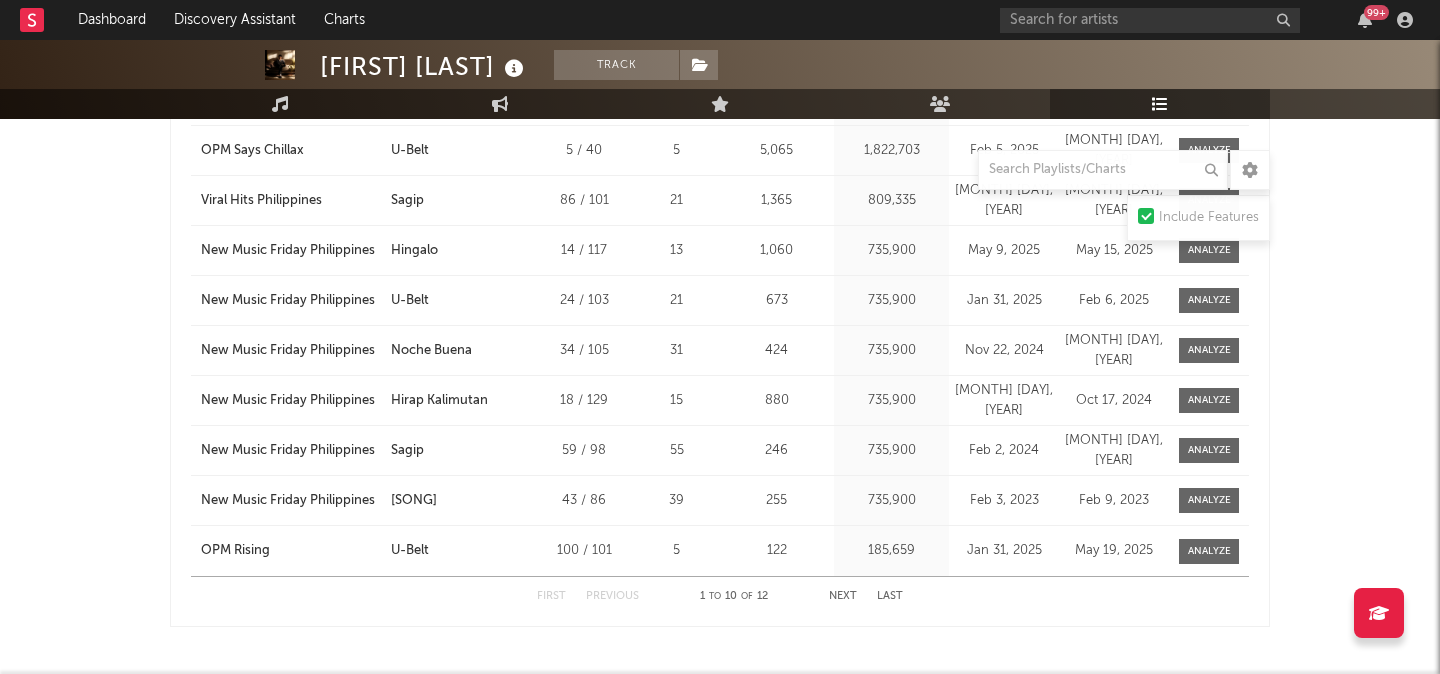 click on "Next" at bounding box center (843, 596) 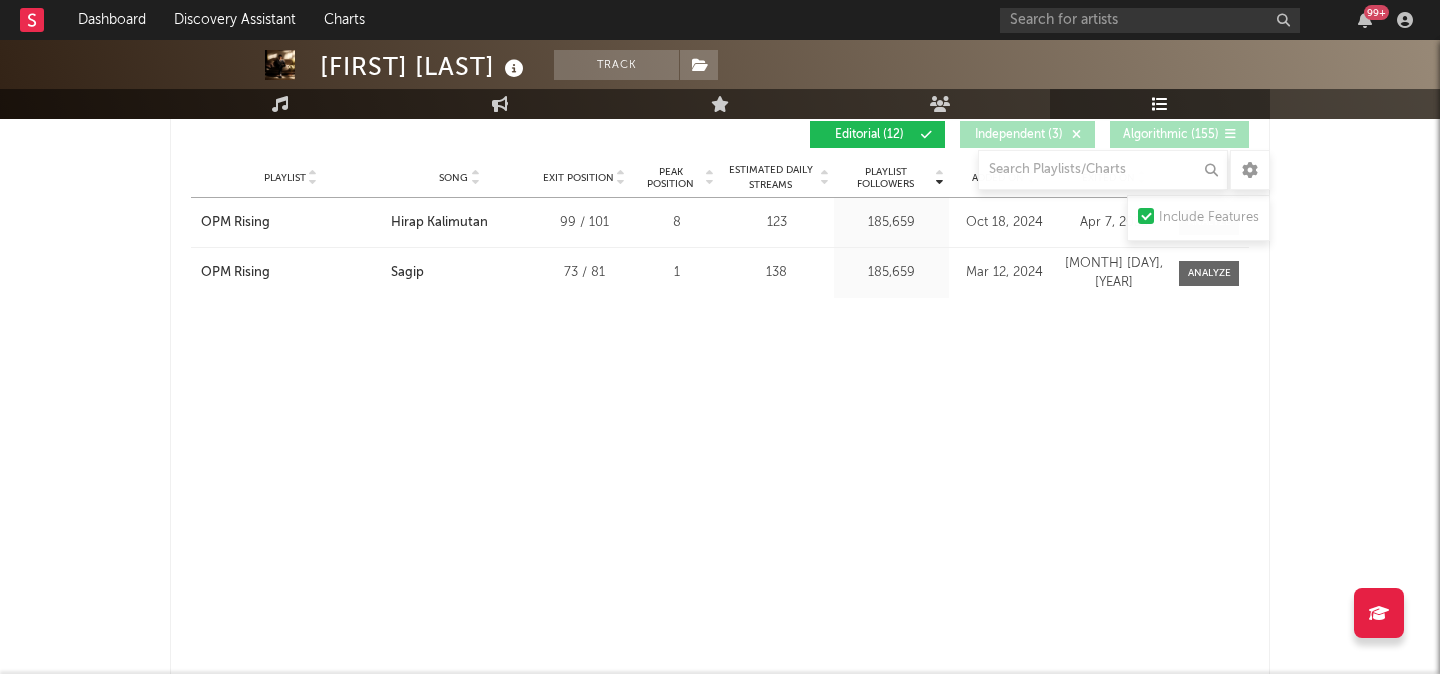 scroll, scrollTop: 2352, scrollLeft: 0, axis: vertical 